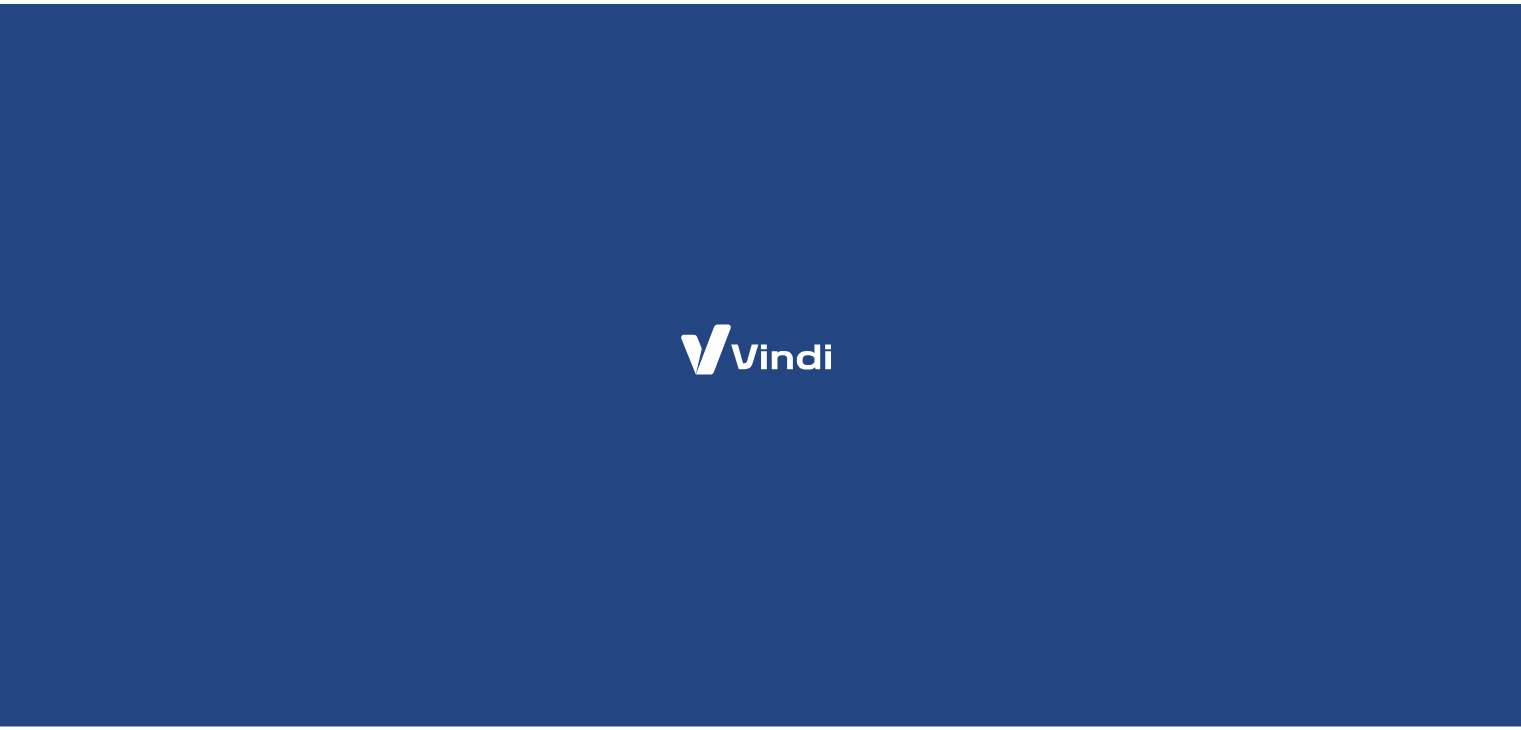 scroll, scrollTop: 0, scrollLeft: 0, axis: both 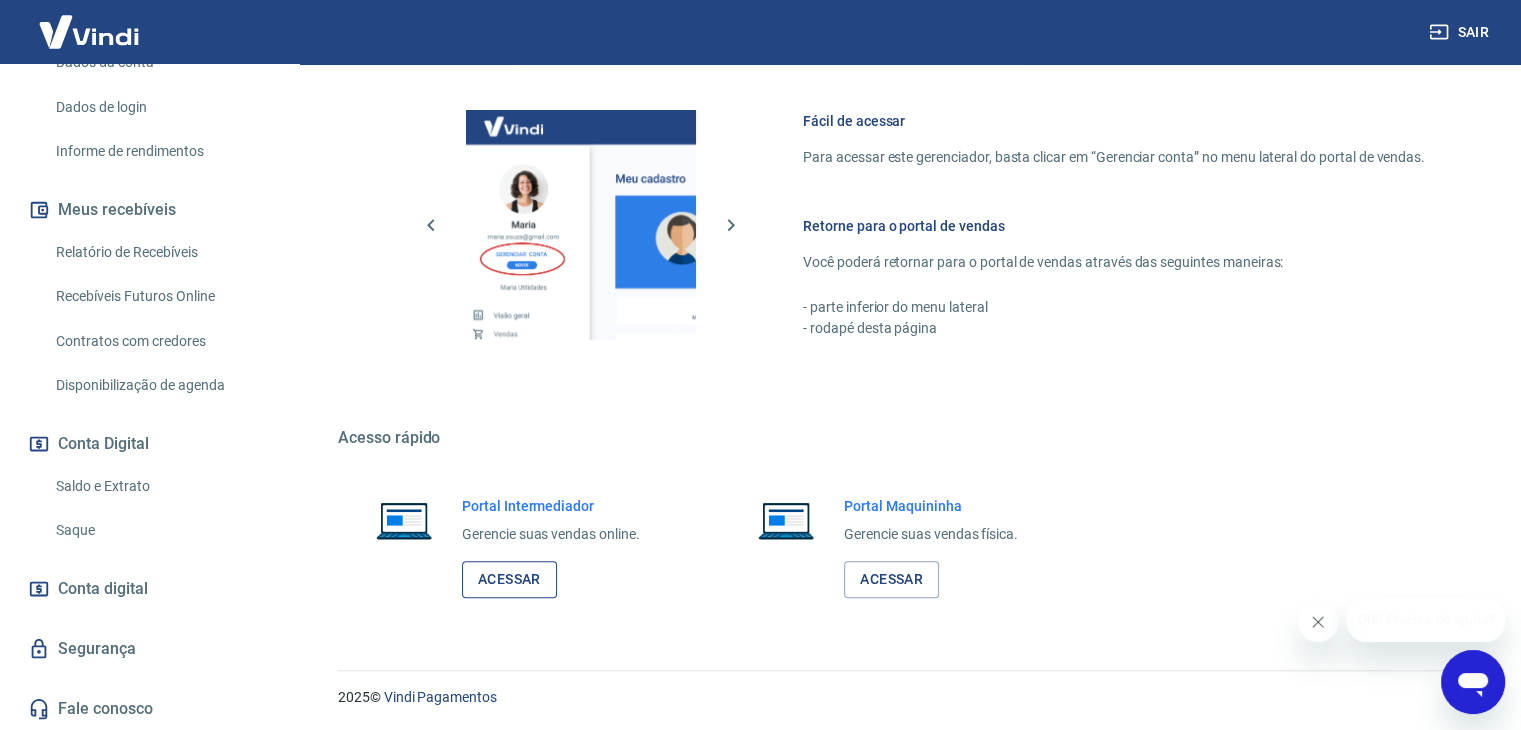 click on "Acessar" at bounding box center [509, 579] 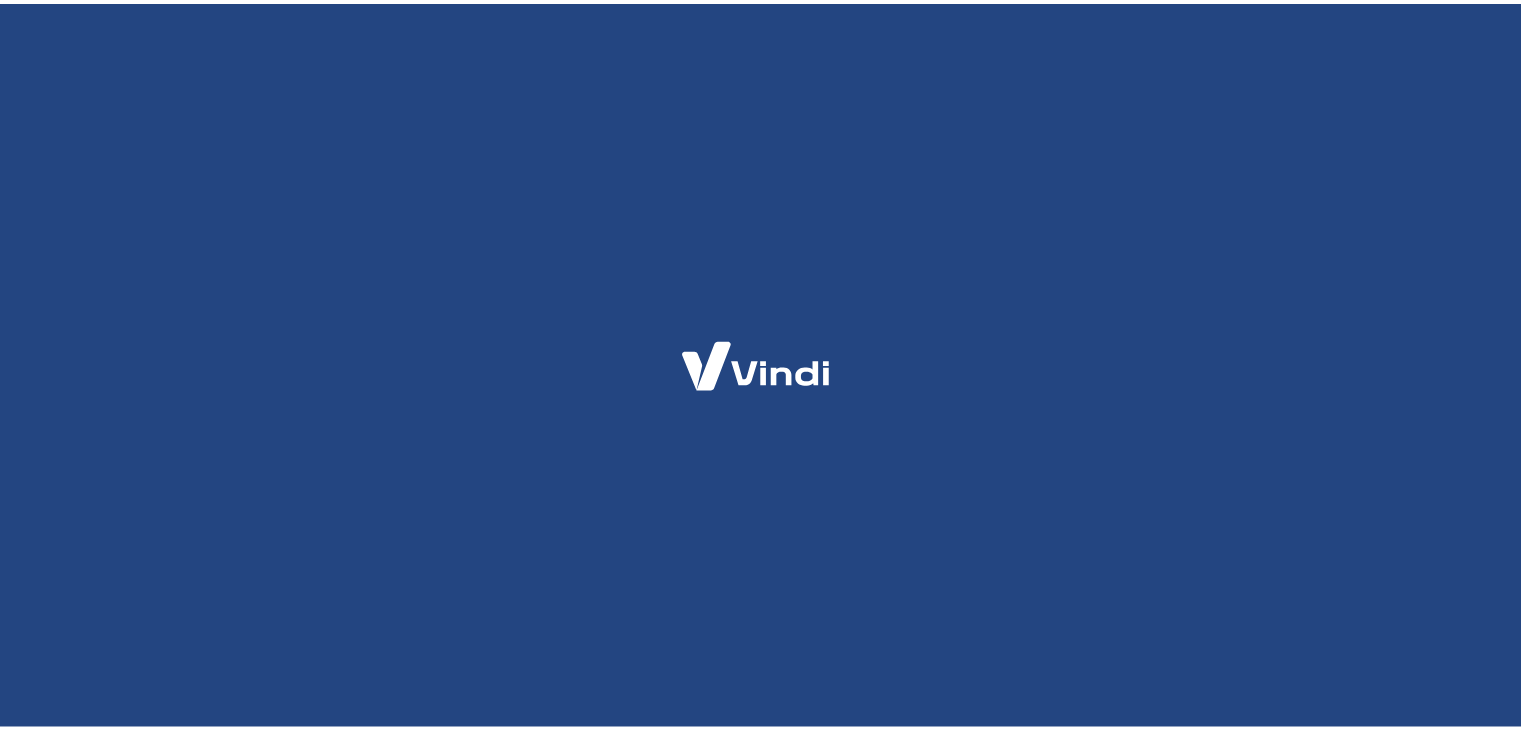 scroll, scrollTop: 0, scrollLeft: 0, axis: both 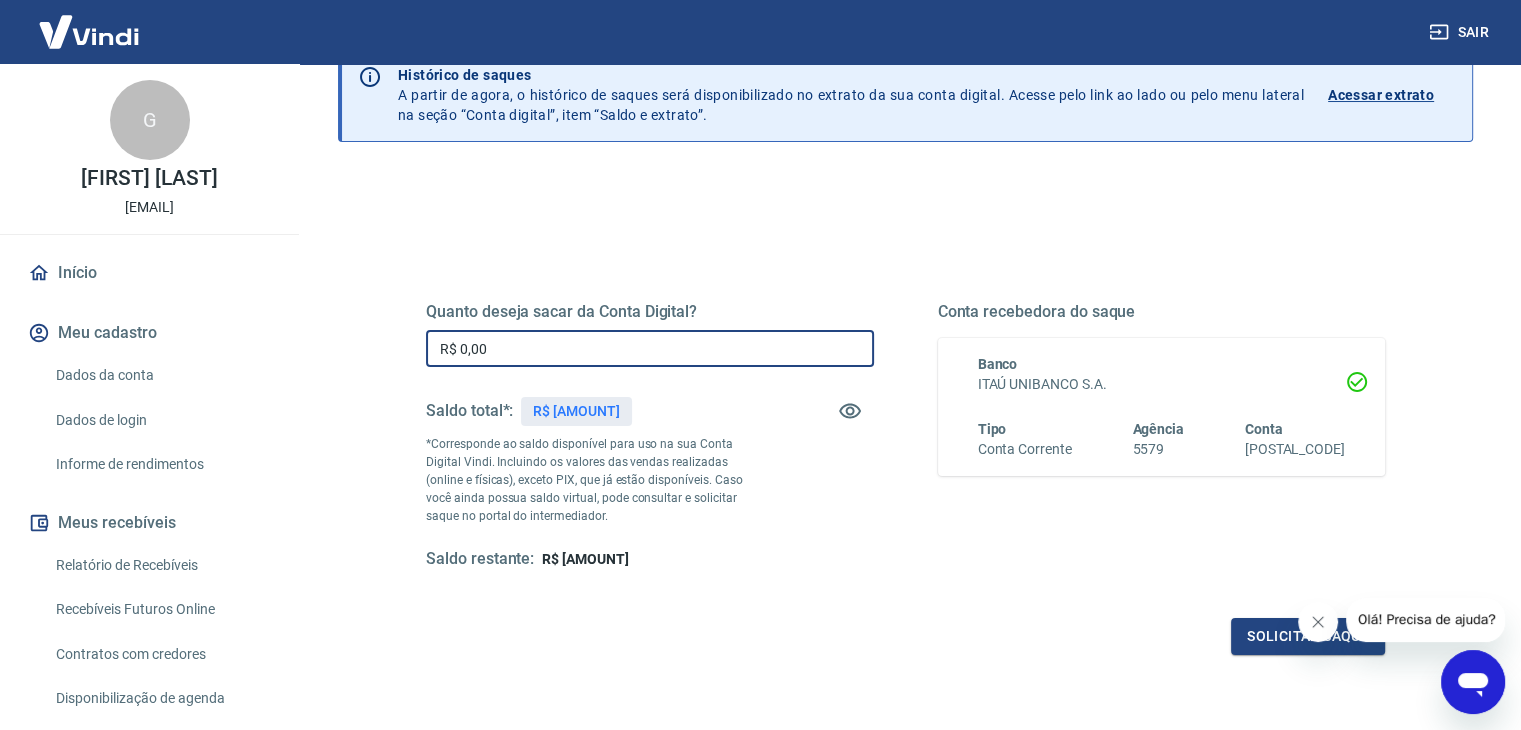 drag, startPoint x: 558, startPoint y: 354, endPoint x: 439, endPoint y: 354, distance: 119 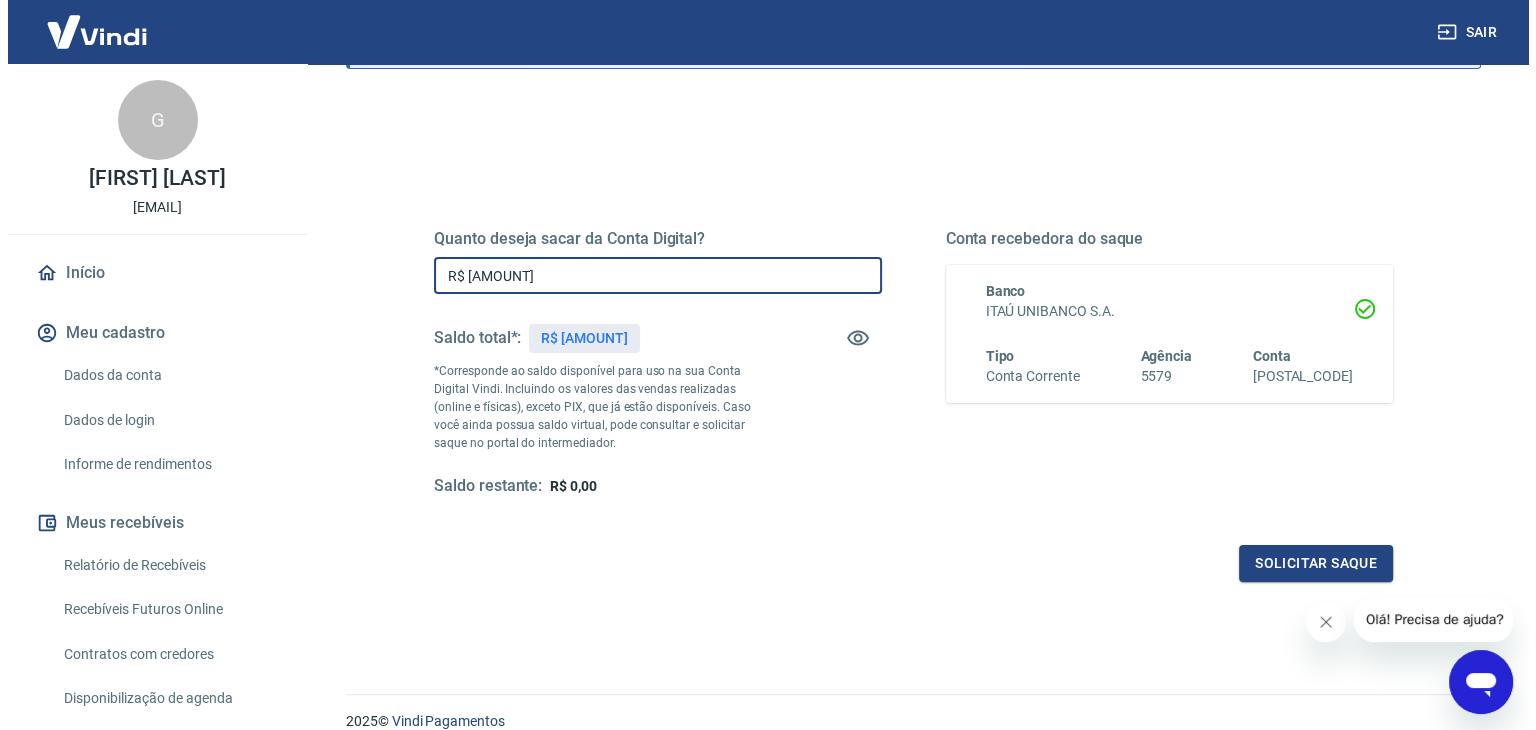scroll, scrollTop: 258, scrollLeft: 0, axis: vertical 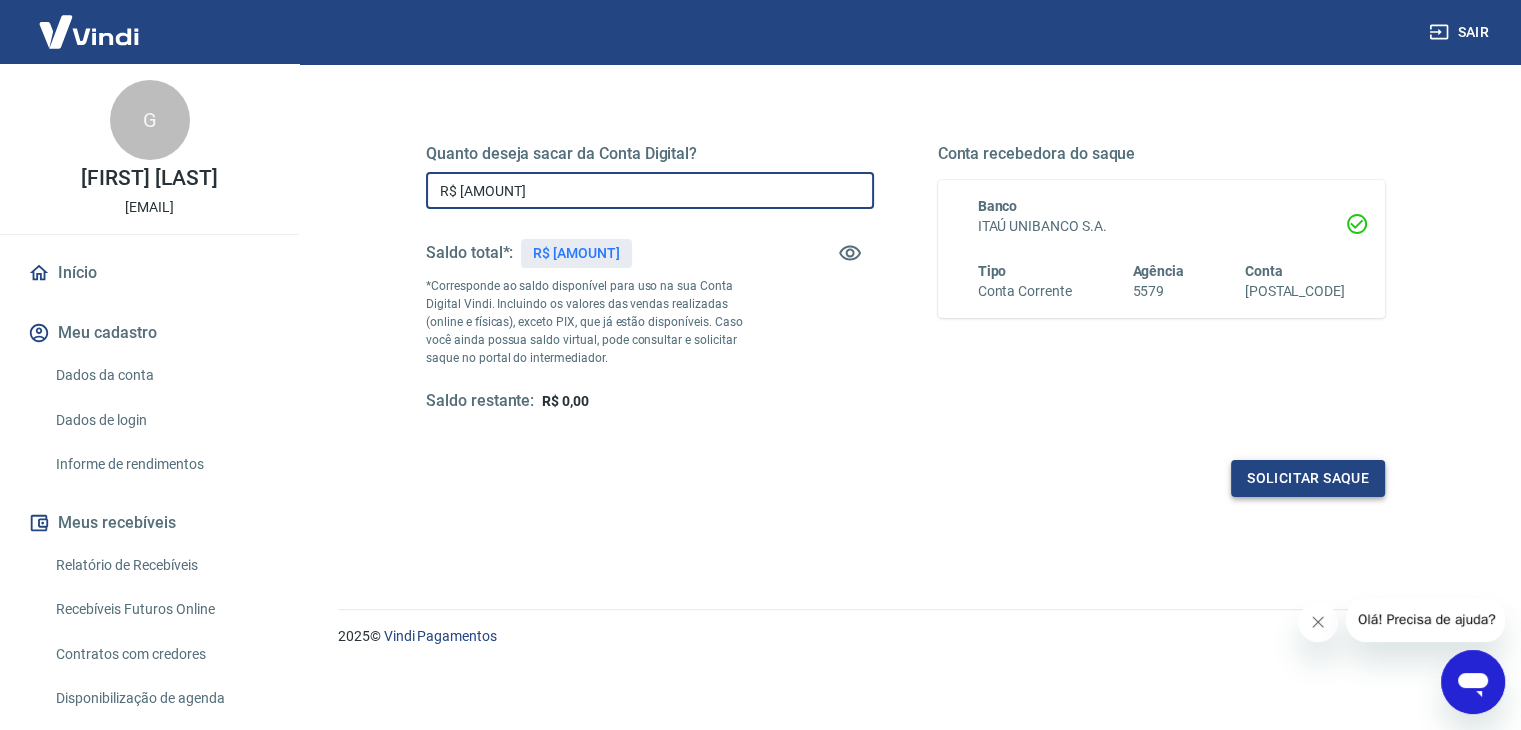 type on "R$ [AMOUNT]" 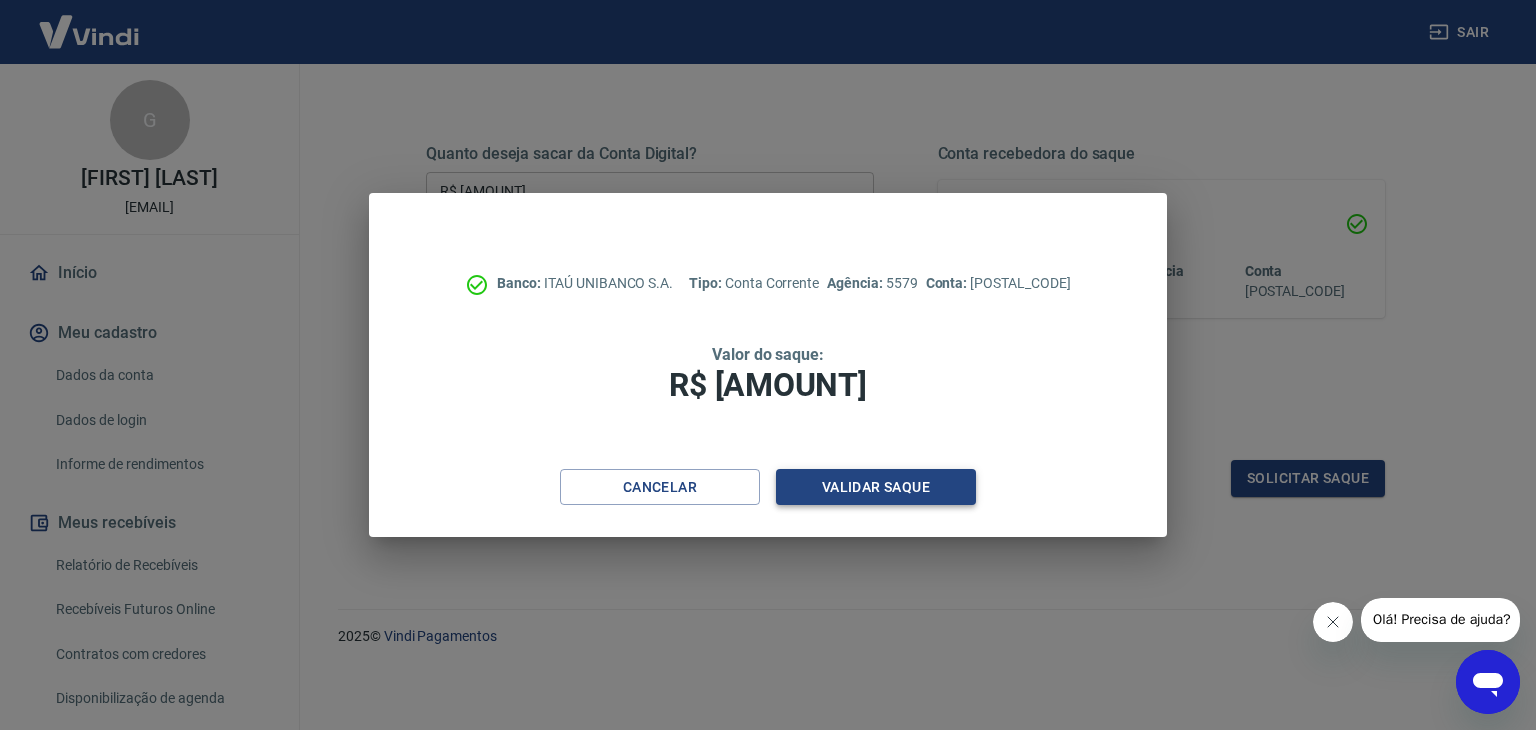 click on "Validar saque" at bounding box center (876, 487) 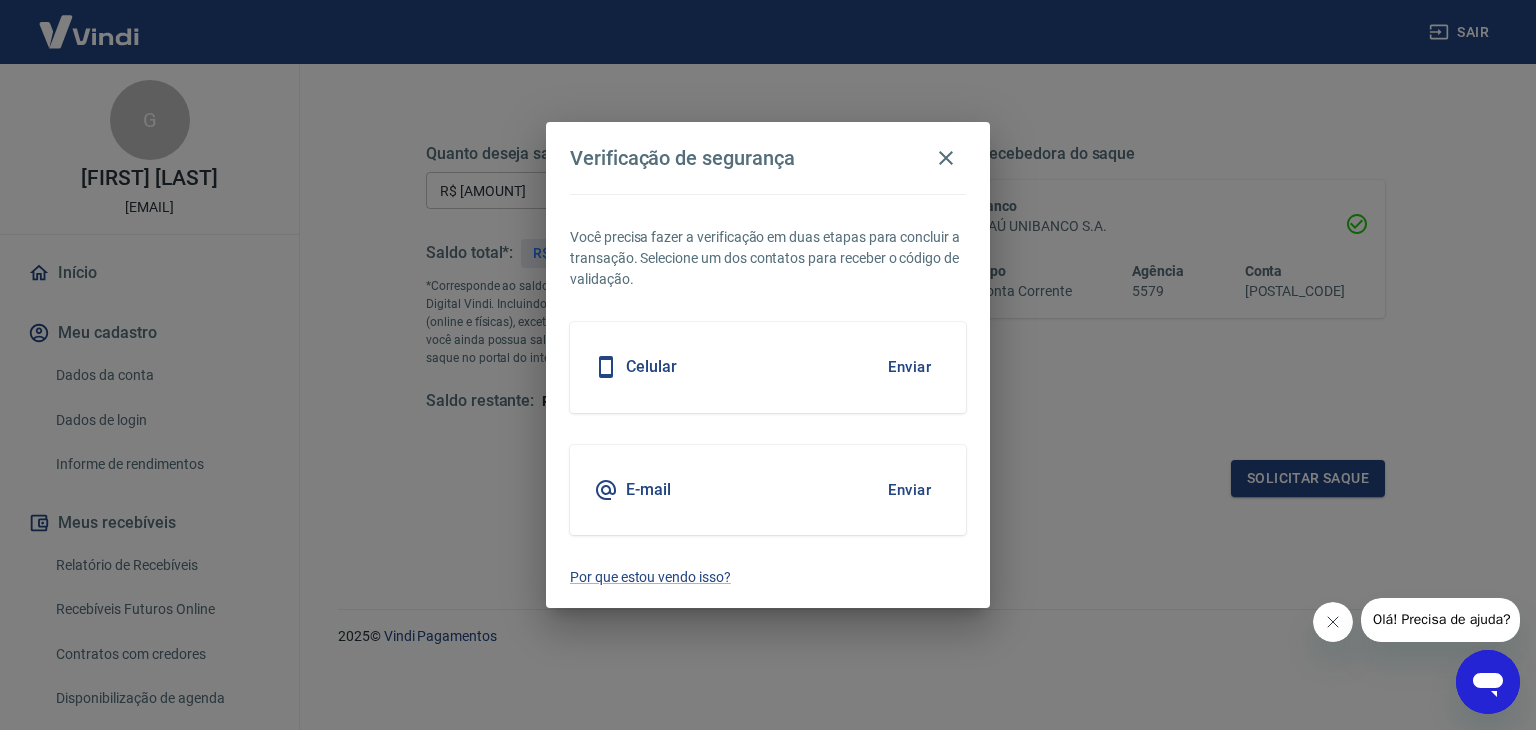 click on "Celular" at bounding box center [651, 367] 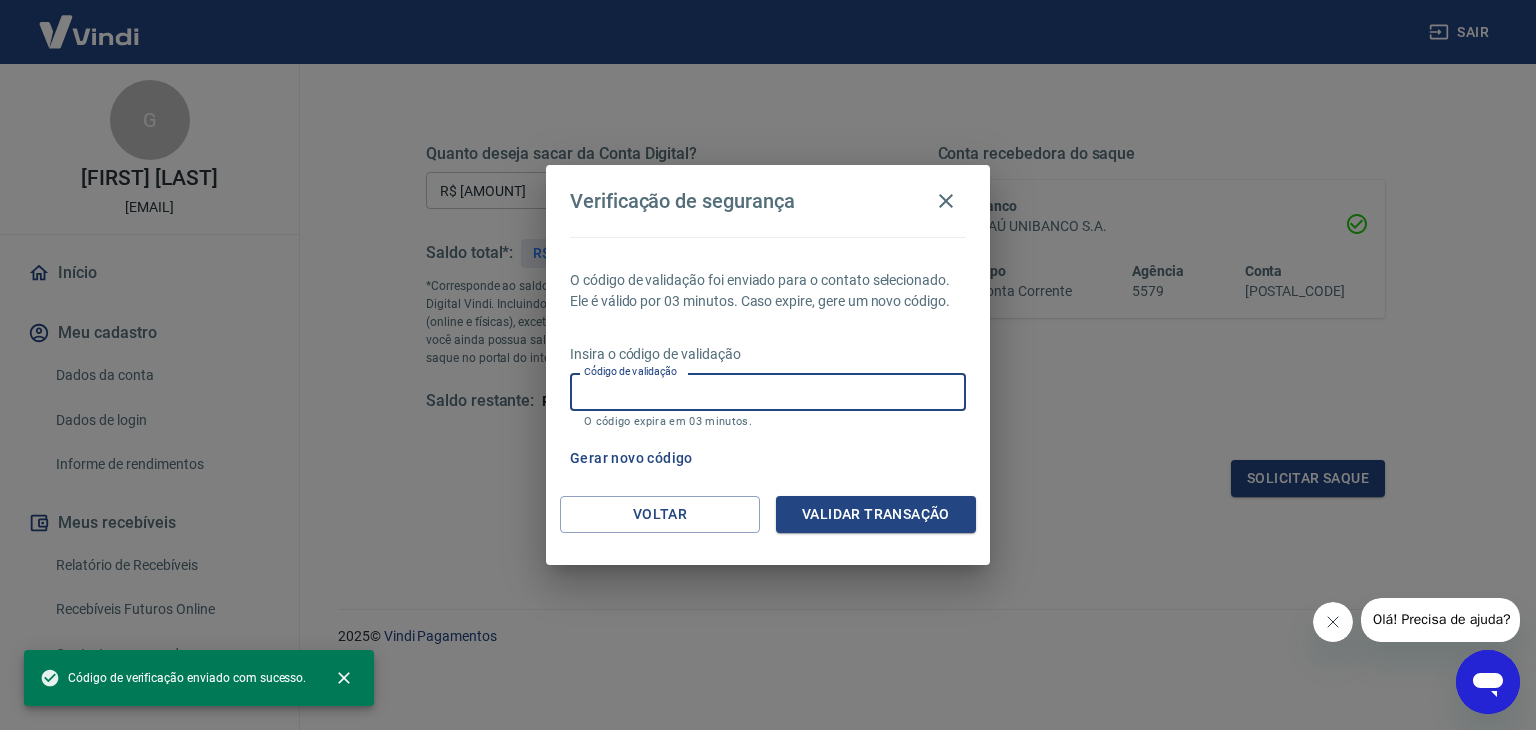 click on "Código de validação" at bounding box center (768, 391) 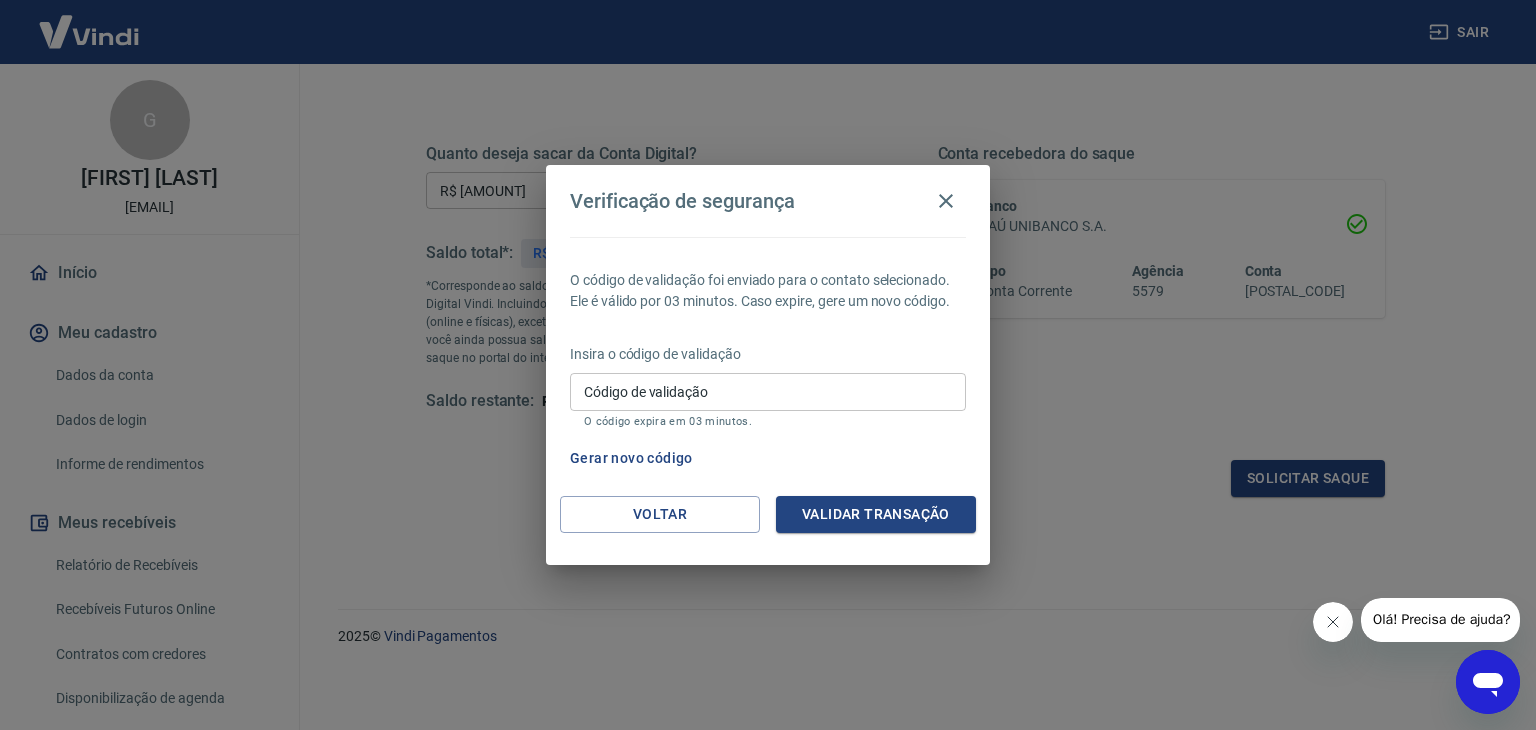 click on "Insira o código de validação" at bounding box center (768, 354) 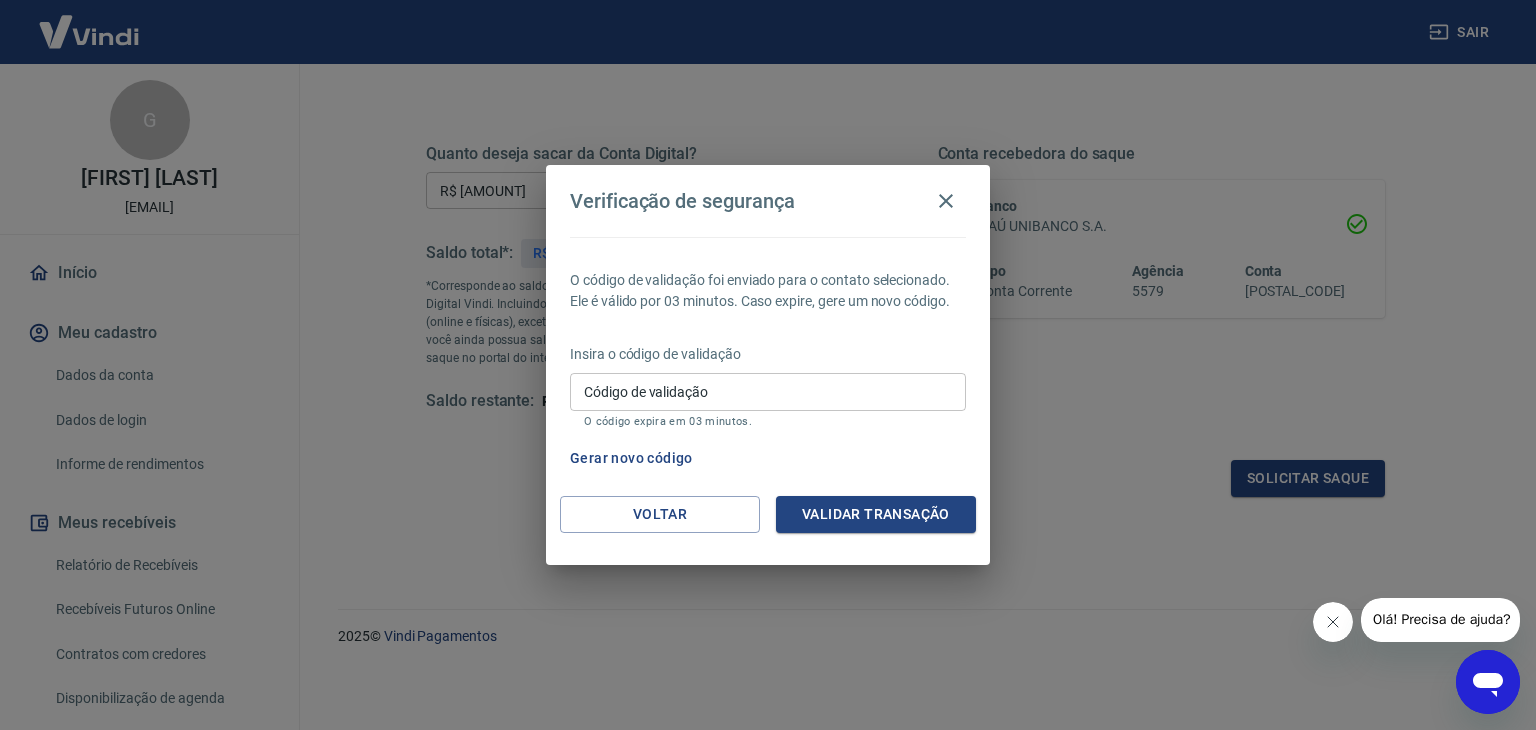 click on "O código de validação foi enviado para o contato selecionado. Ele é válido por 03 minutos. Caso expire, gere um novo código." at bounding box center (768, 291) 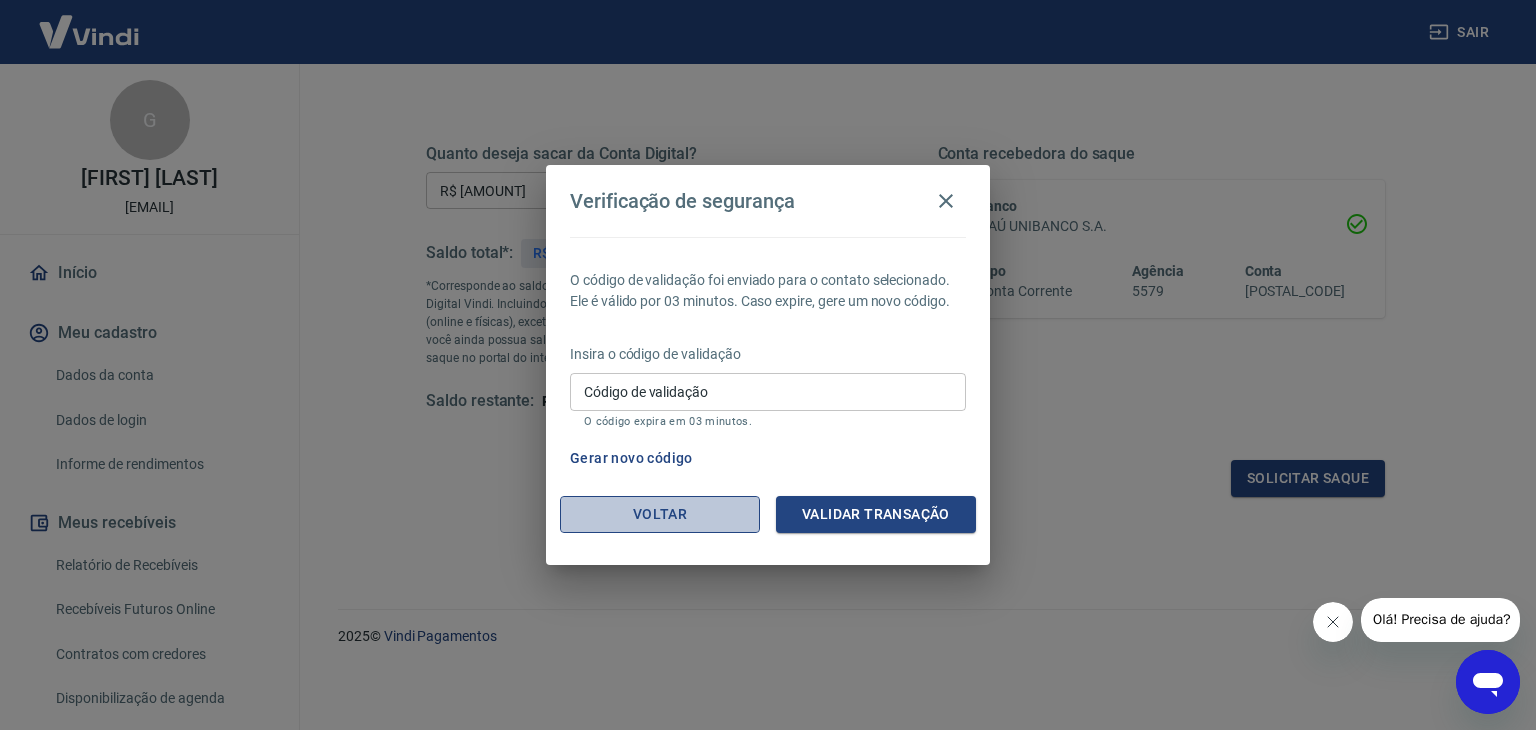 click on "Voltar" at bounding box center (660, 514) 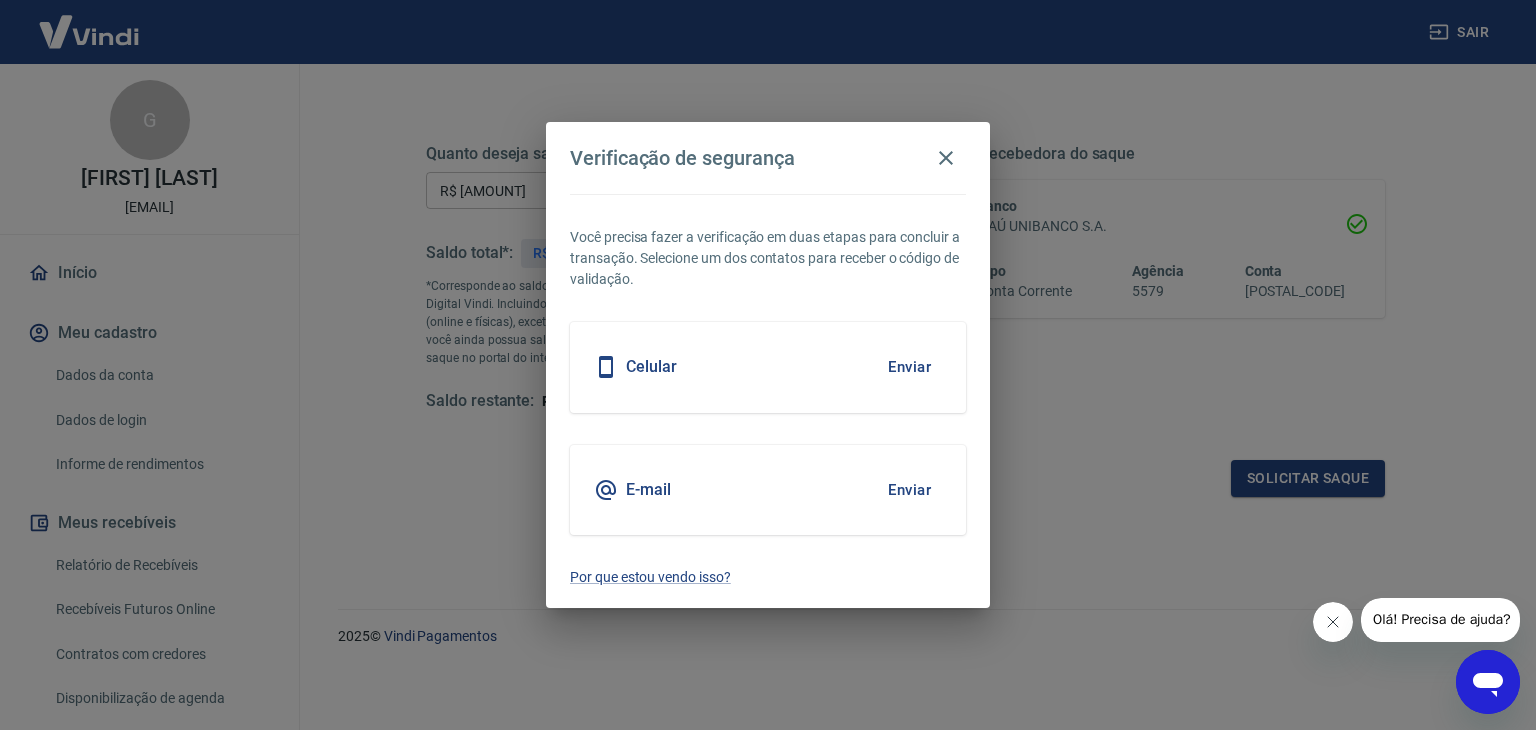 click on "Enviar" at bounding box center (909, 367) 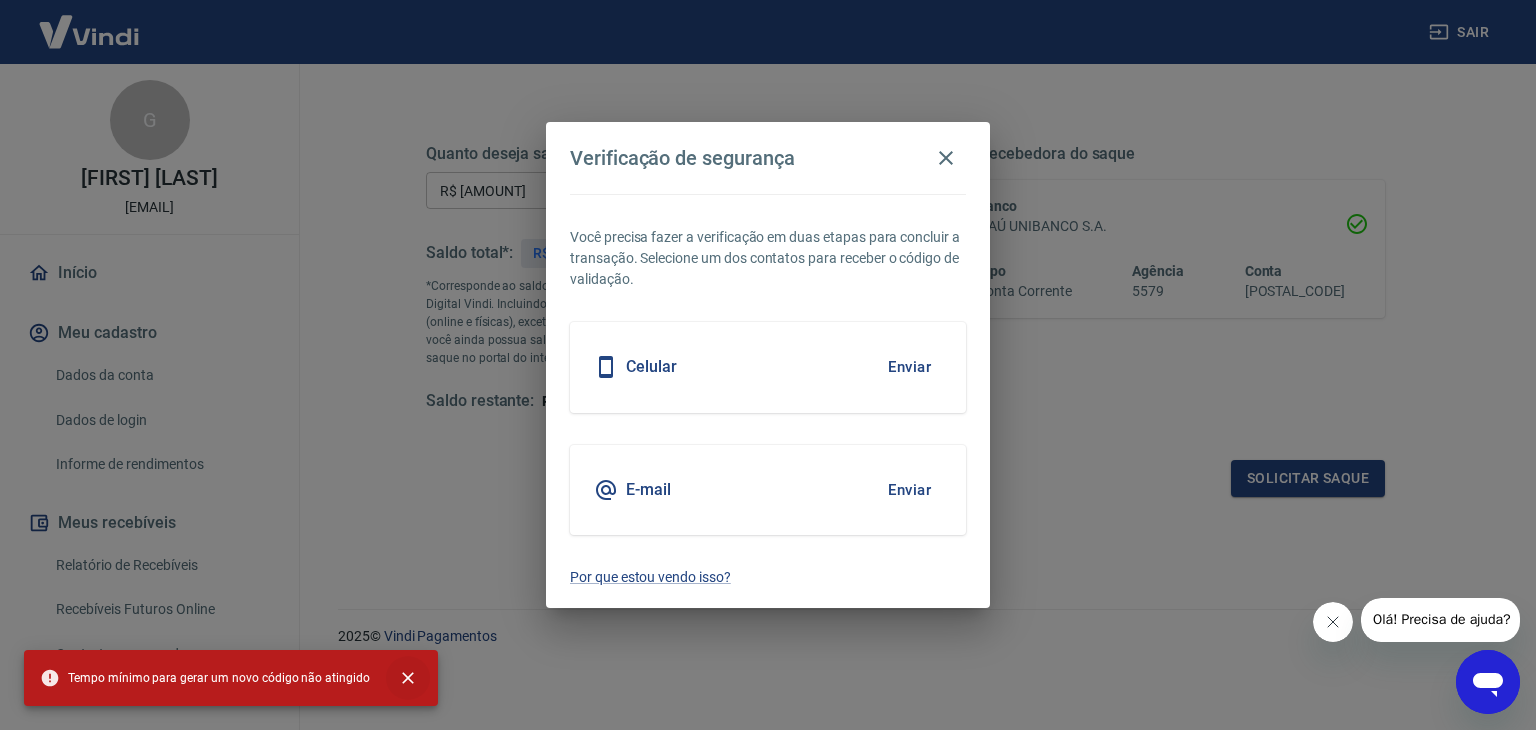 click 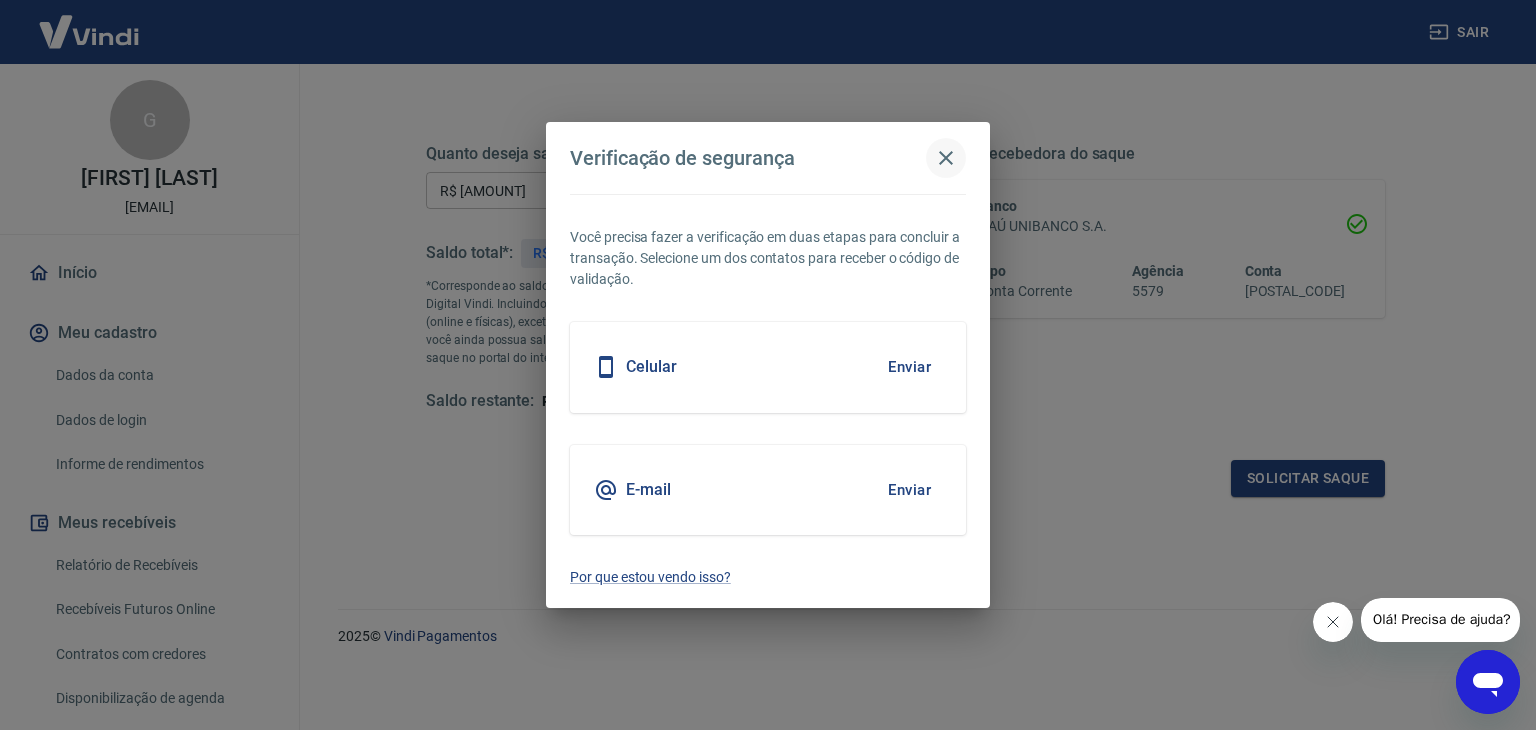 click at bounding box center [946, 158] 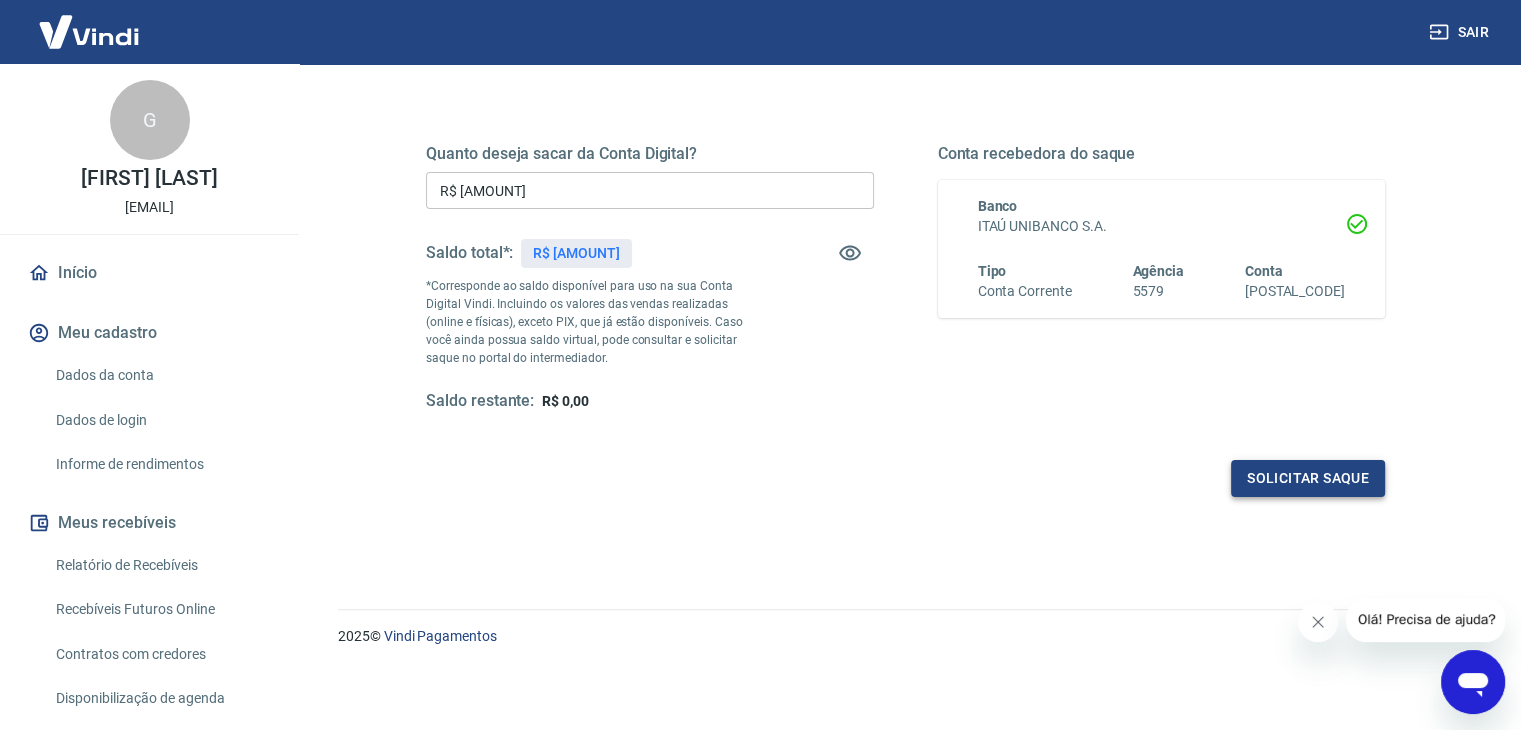 click on "Solicitar saque" at bounding box center (1308, 478) 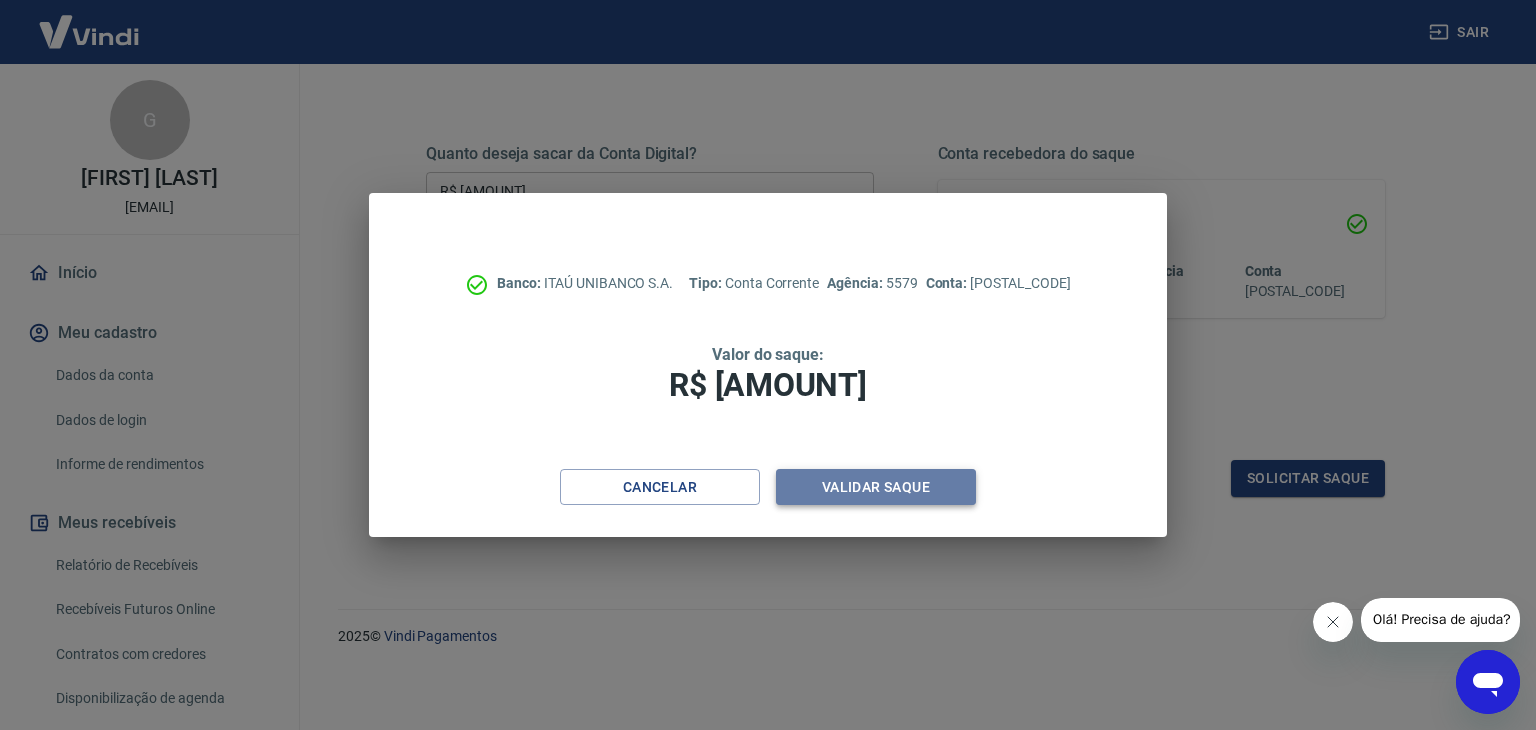 click on "Validar saque" at bounding box center (876, 487) 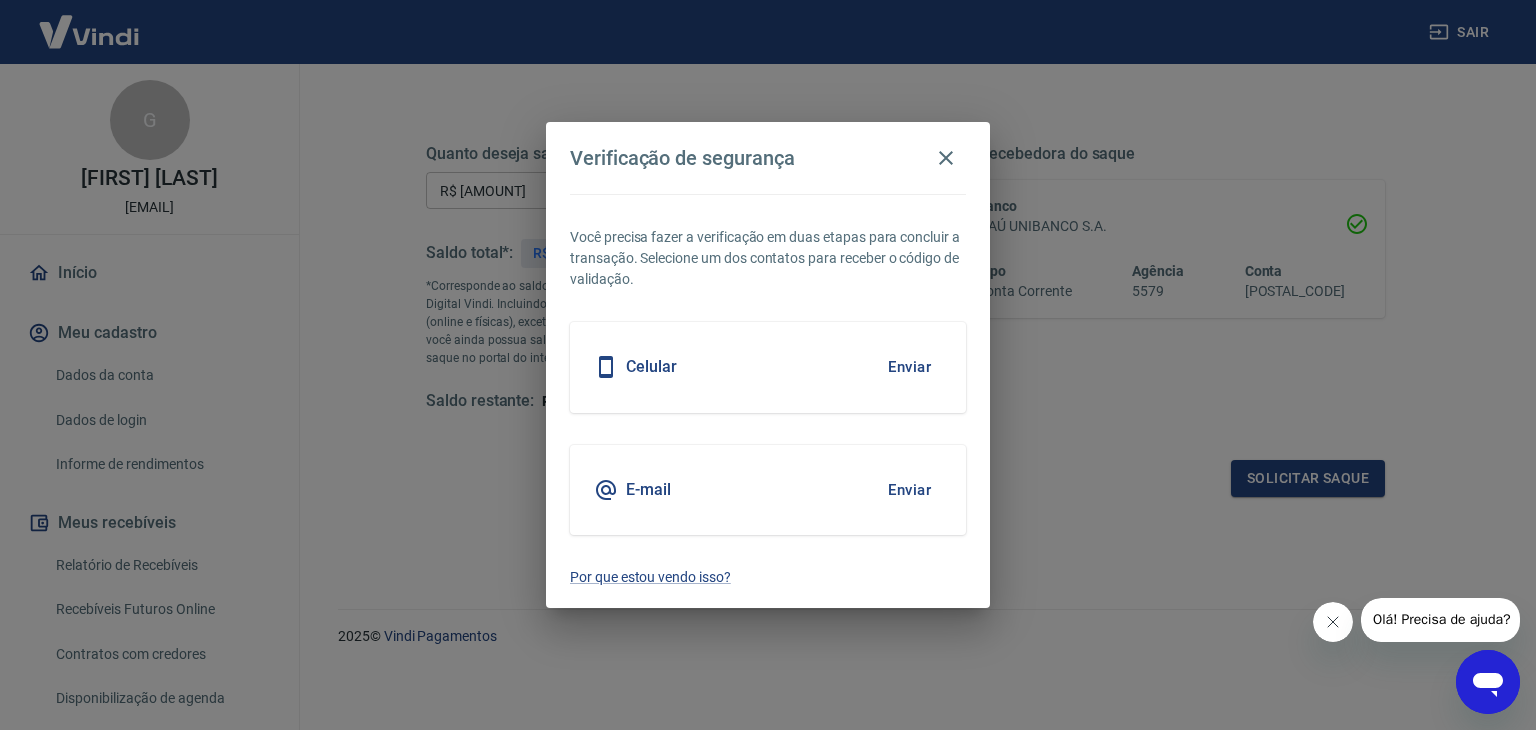 click on "Enviar" at bounding box center (909, 367) 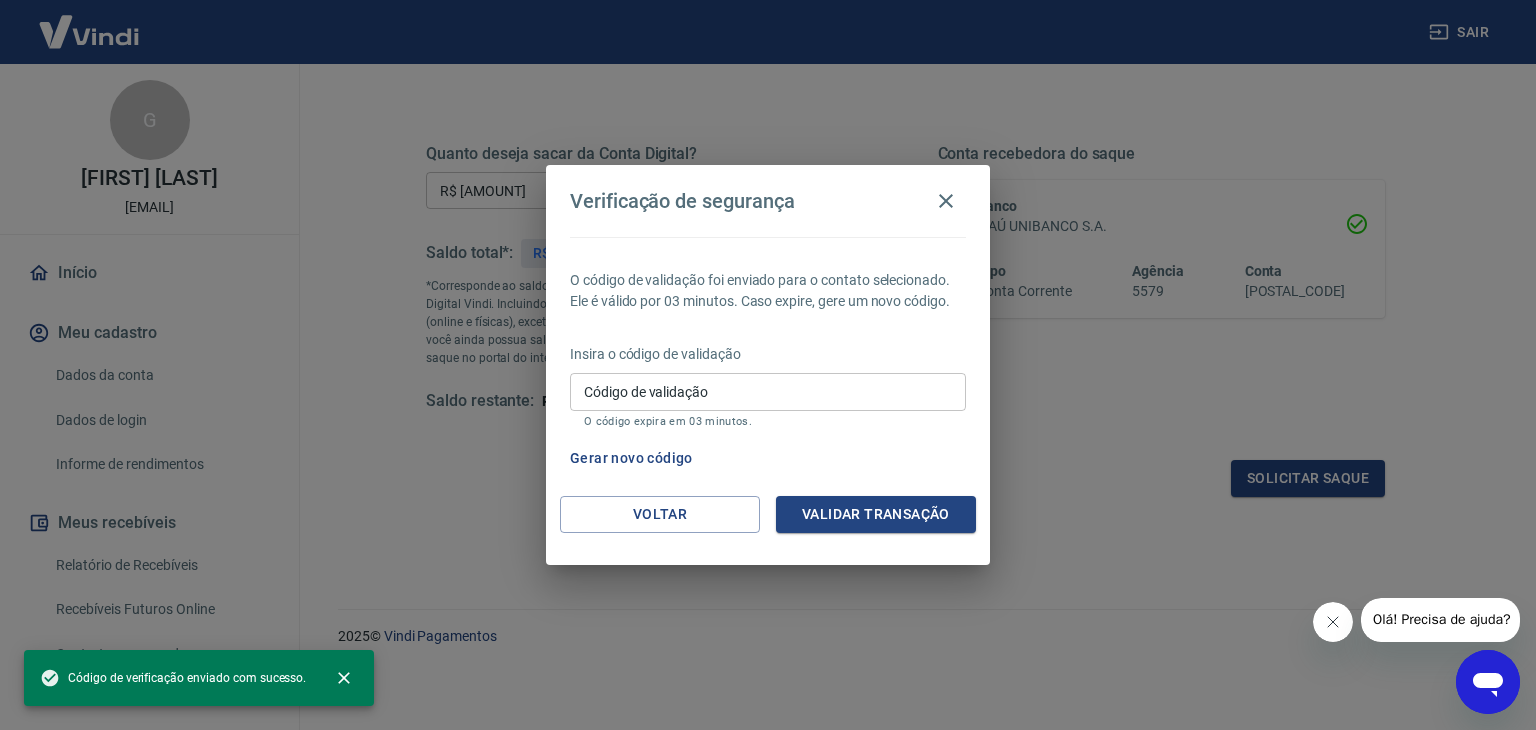 click on "Código de validação" at bounding box center [768, 391] 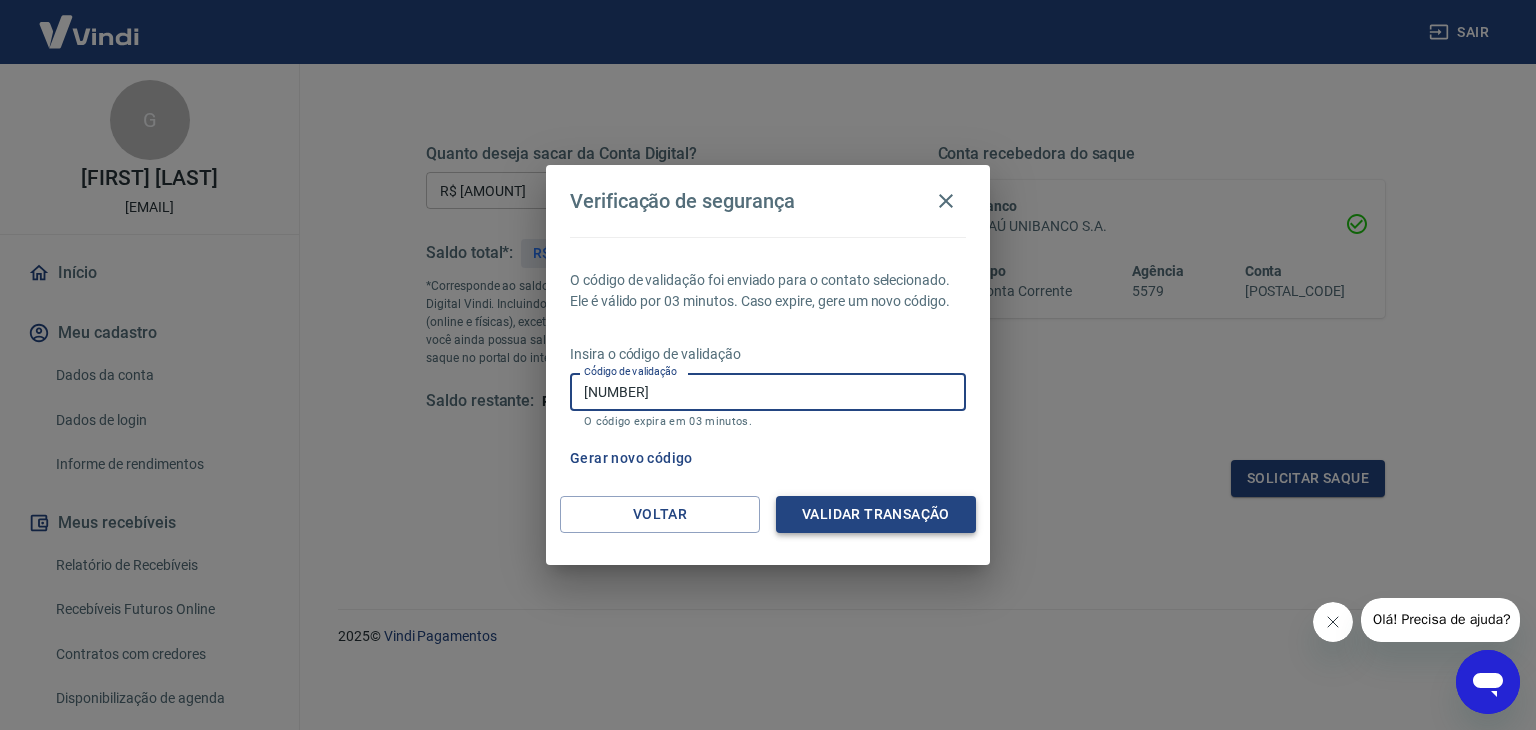 type on "[NUMBER]" 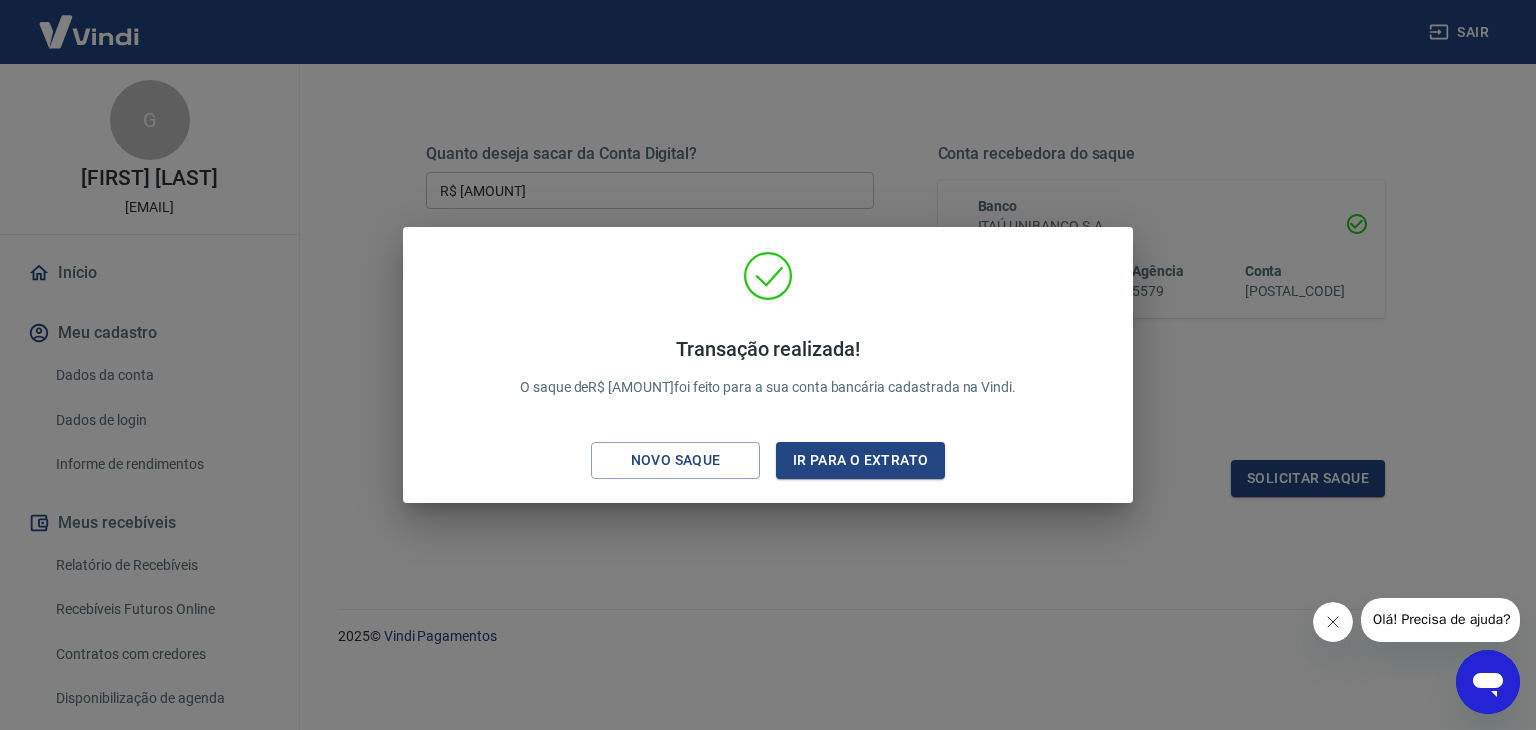 click on "Transação realizada! O saque de  R$ [AMOUNT]  foi feito para a sua conta bancária cadastrada na Vindi. Novo saque Ir para o extrato" at bounding box center (768, 365) 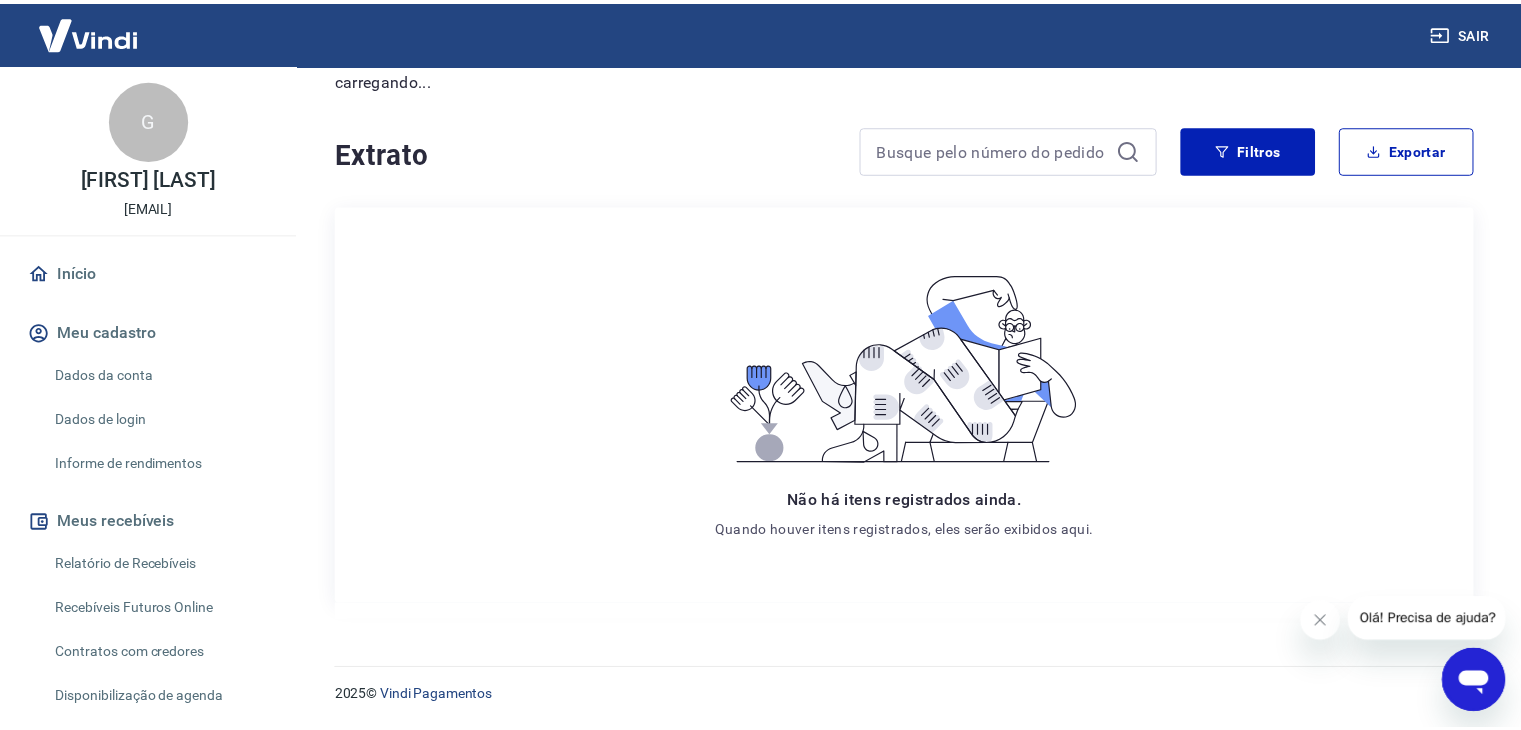 scroll, scrollTop: 0, scrollLeft: 0, axis: both 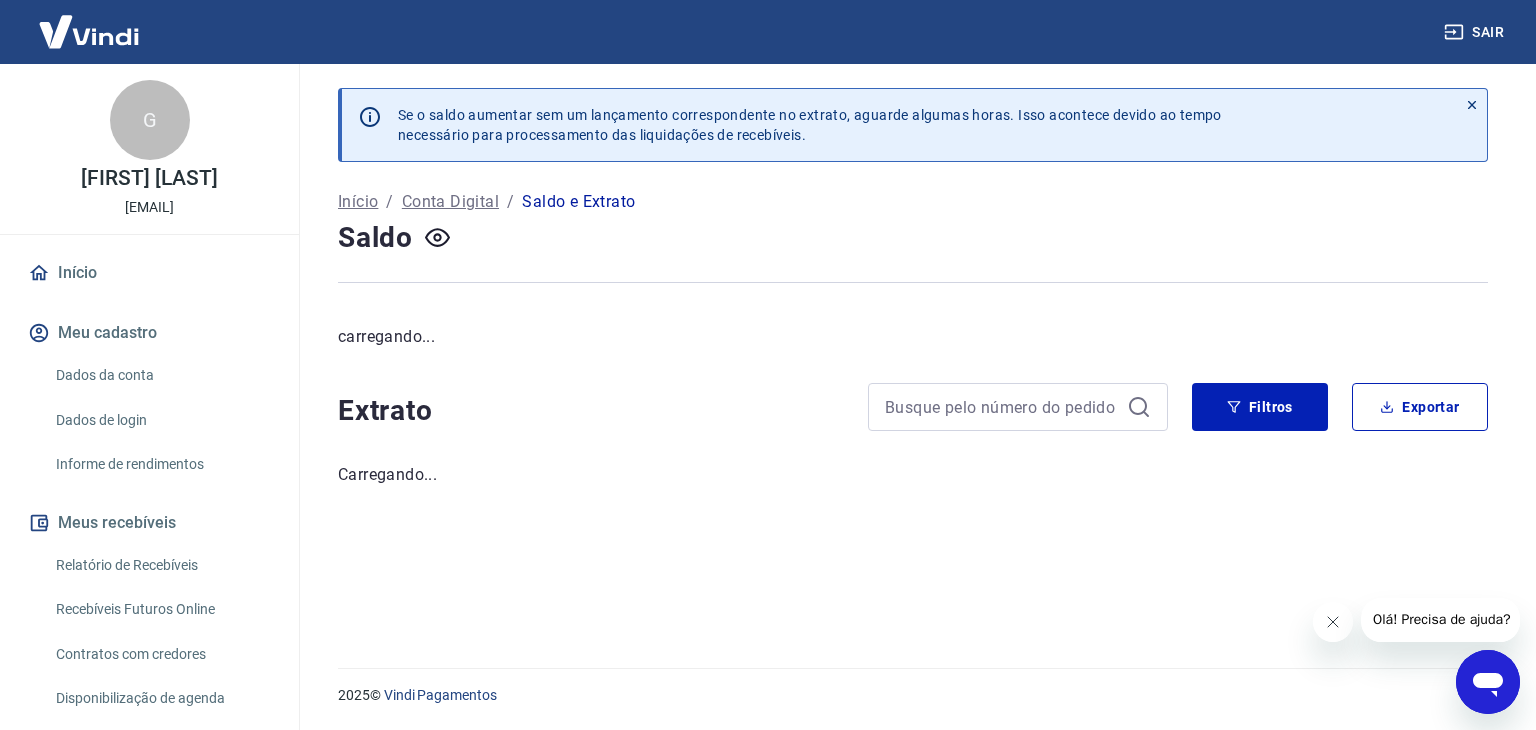 click at bounding box center (89, 31) 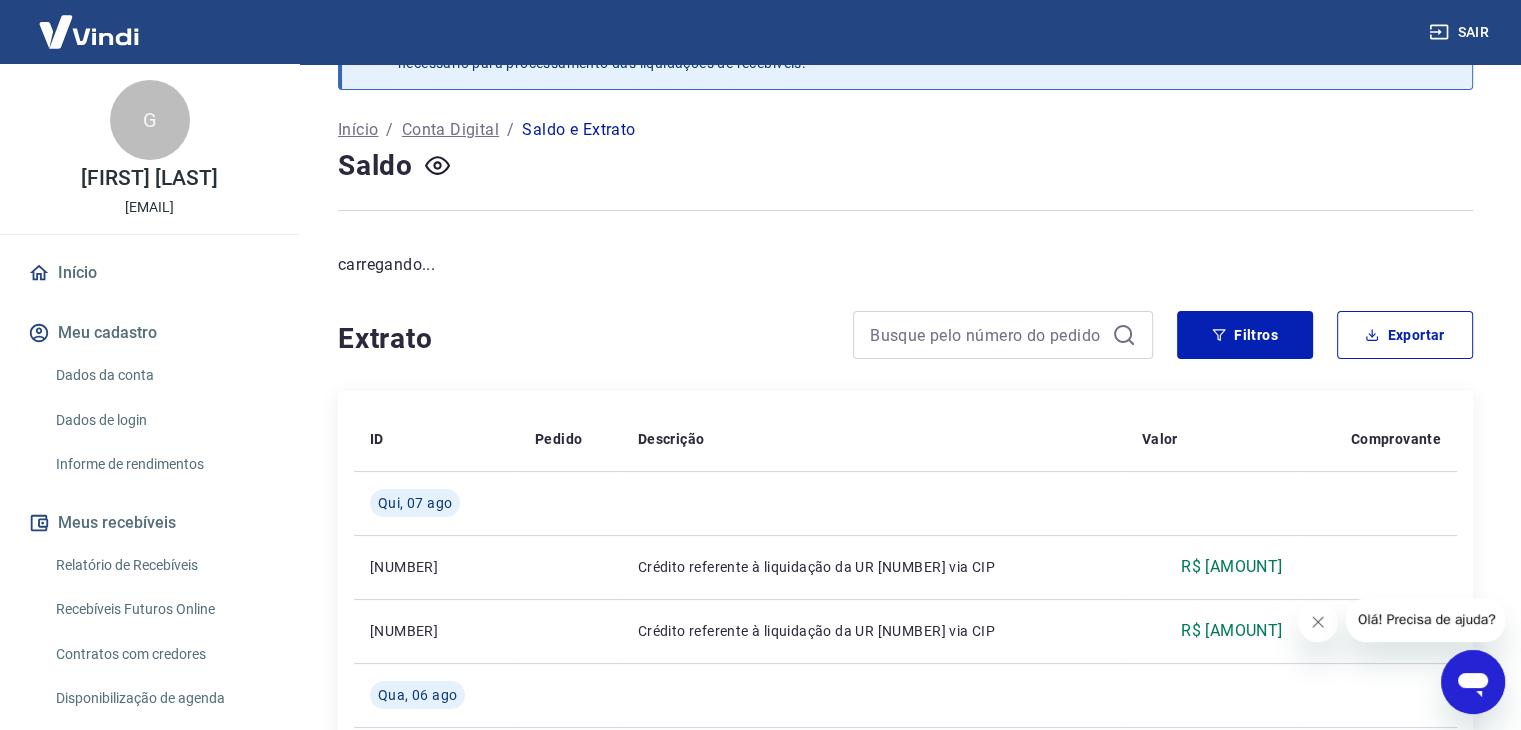 scroll, scrollTop: 0, scrollLeft: 0, axis: both 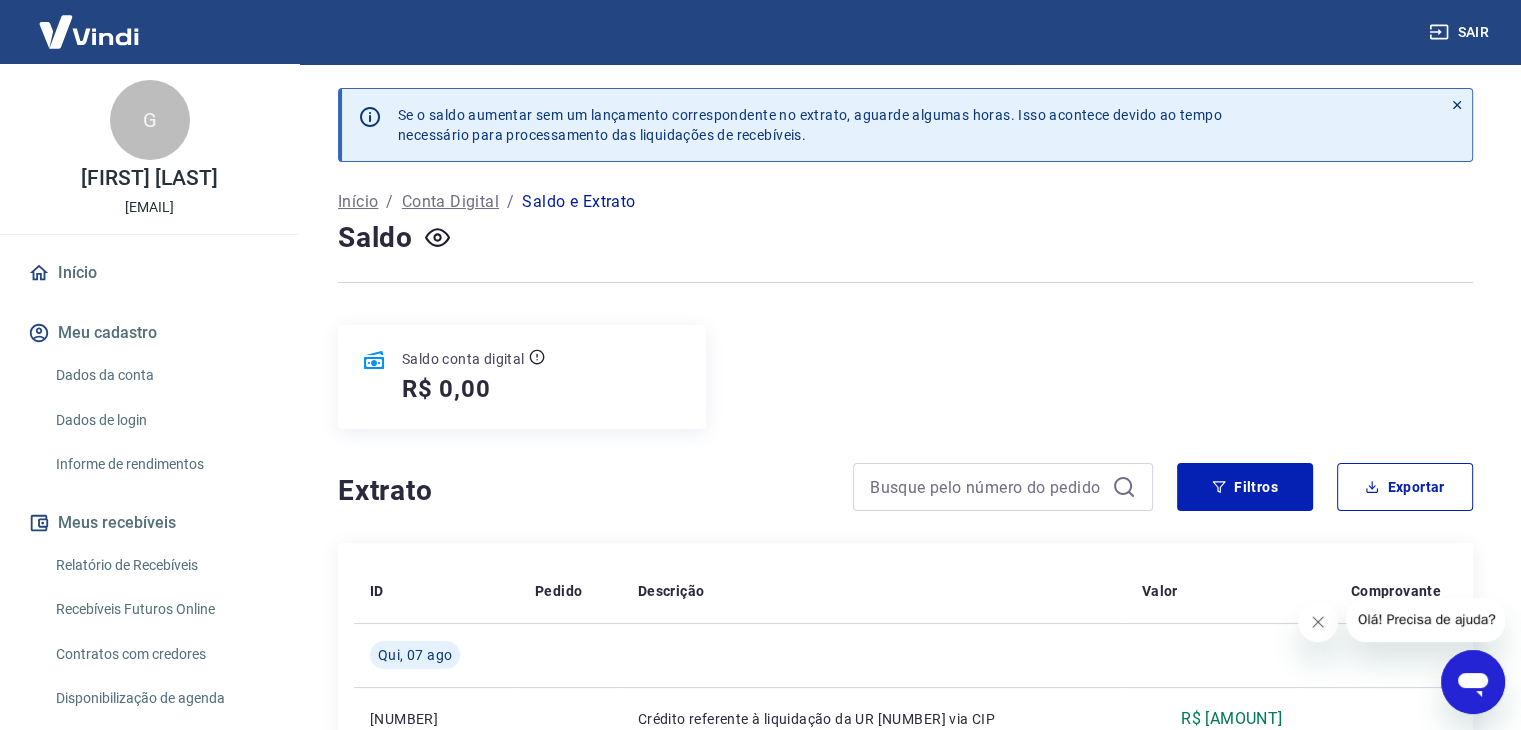 click at bounding box center (89, 31) 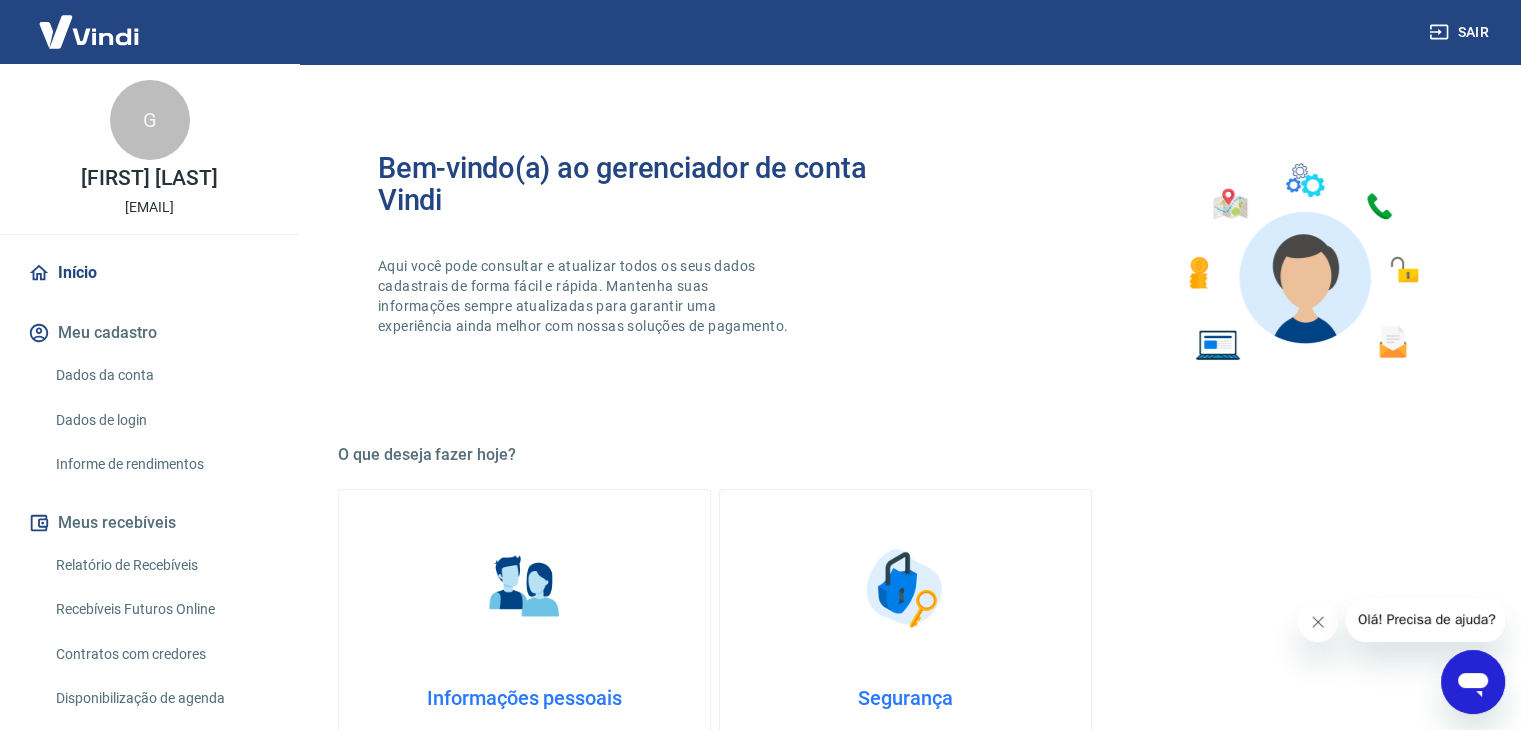 scroll, scrollTop: 313, scrollLeft: 0, axis: vertical 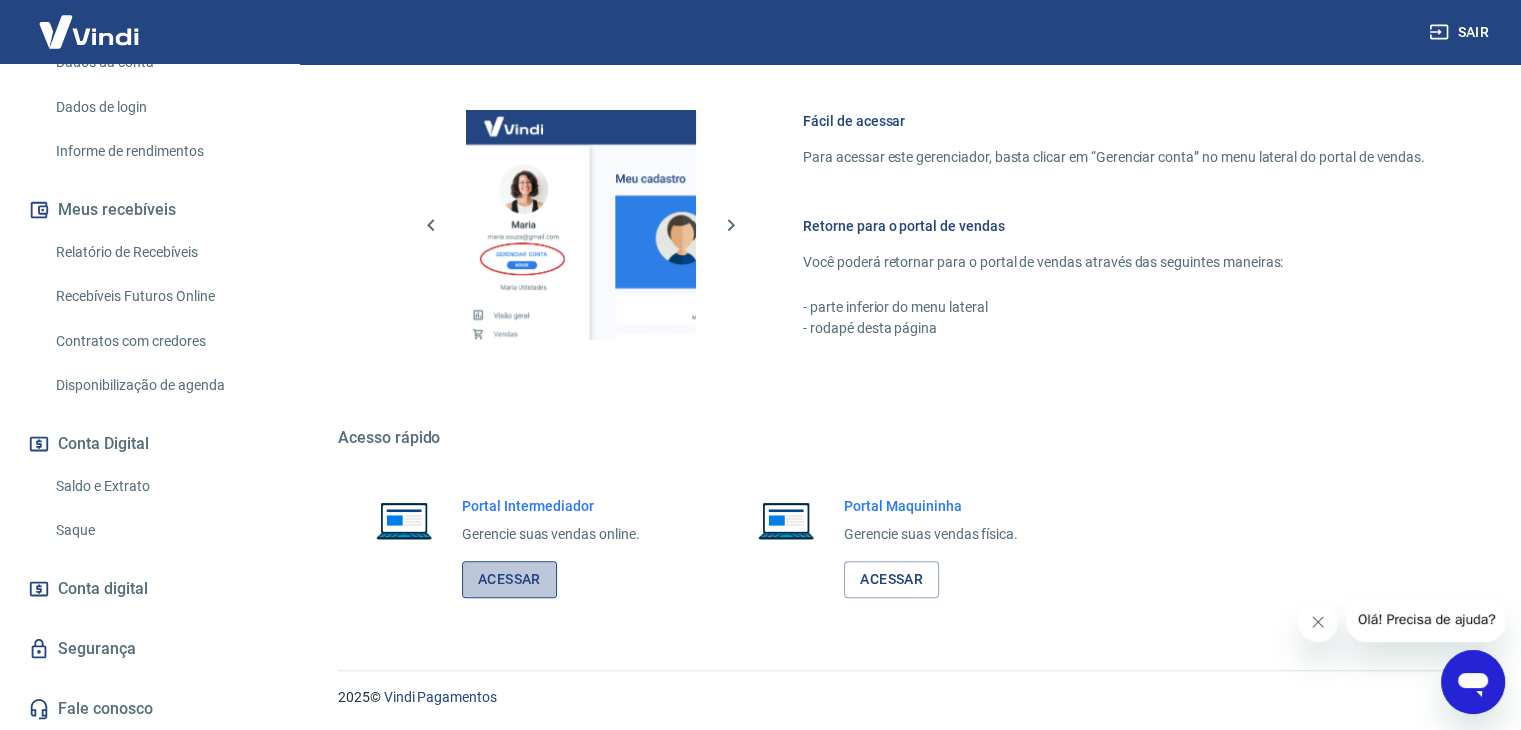 click on "Acessar" at bounding box center (509, 579) 